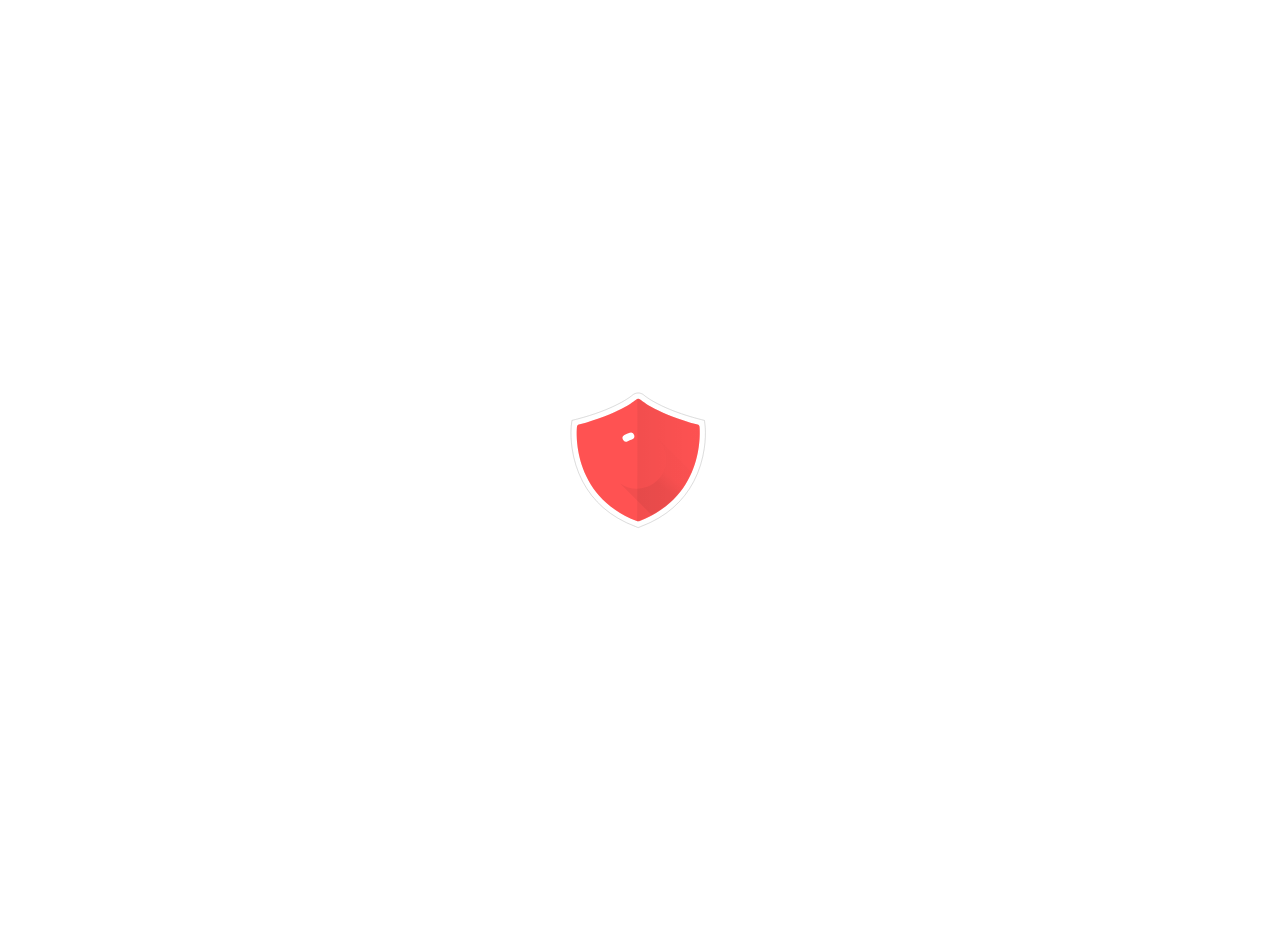 scroll, scrollTop: 0, scrollLeft: 0, axis: both 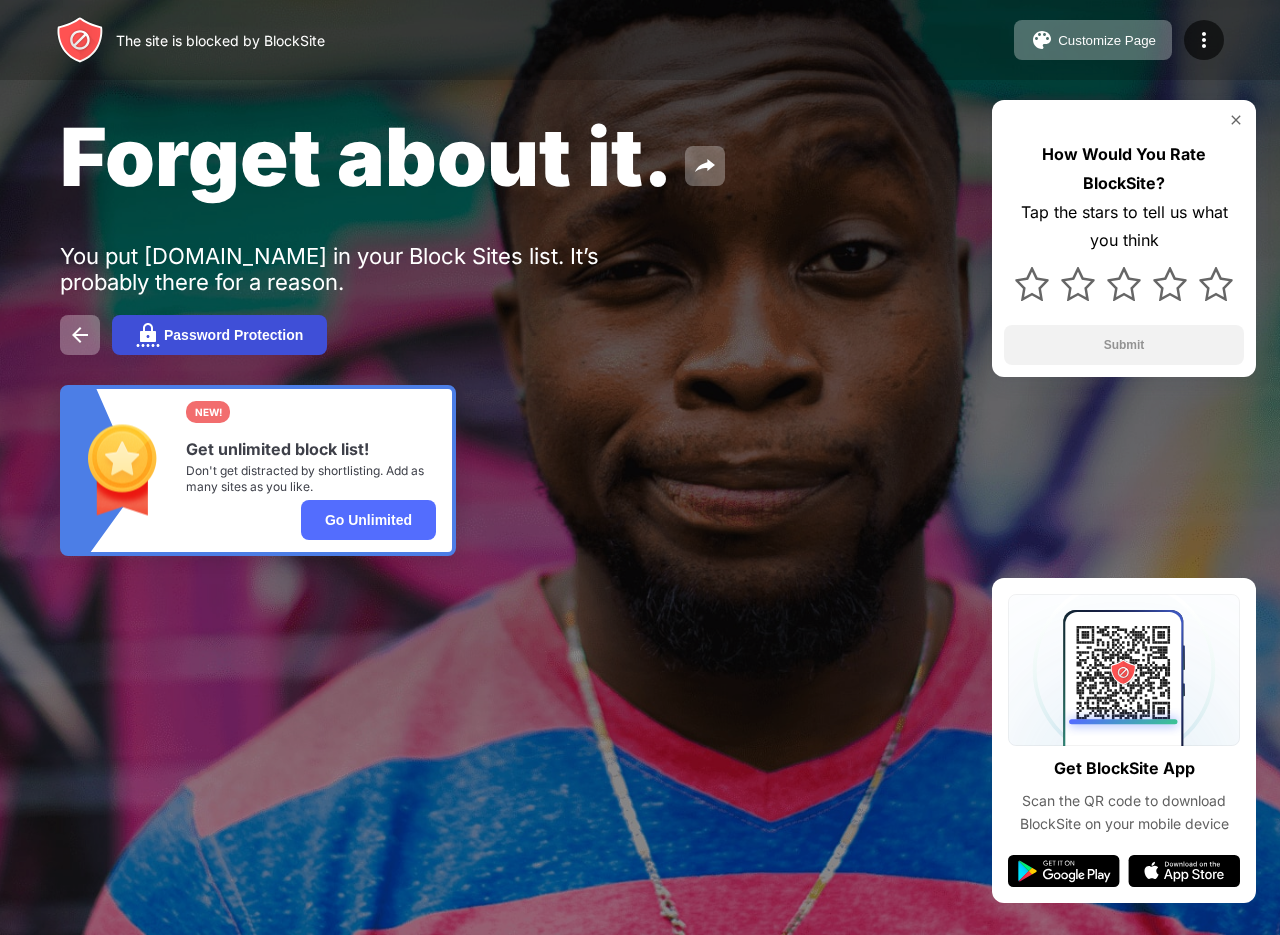 click on "Password Protection" at bounding box center [233, 335] 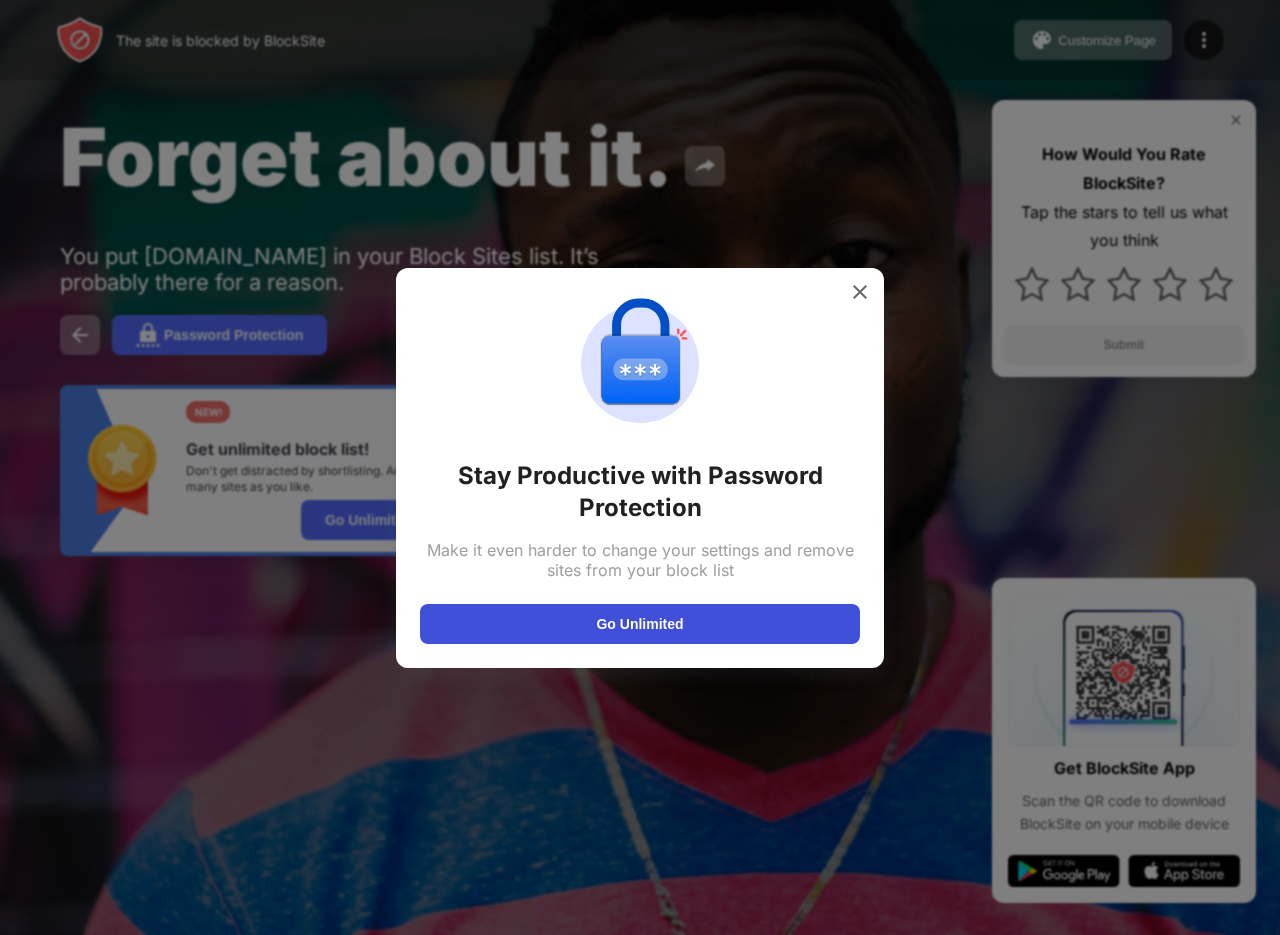 click on "Go Unlimited" at bounding box center [640, 624] 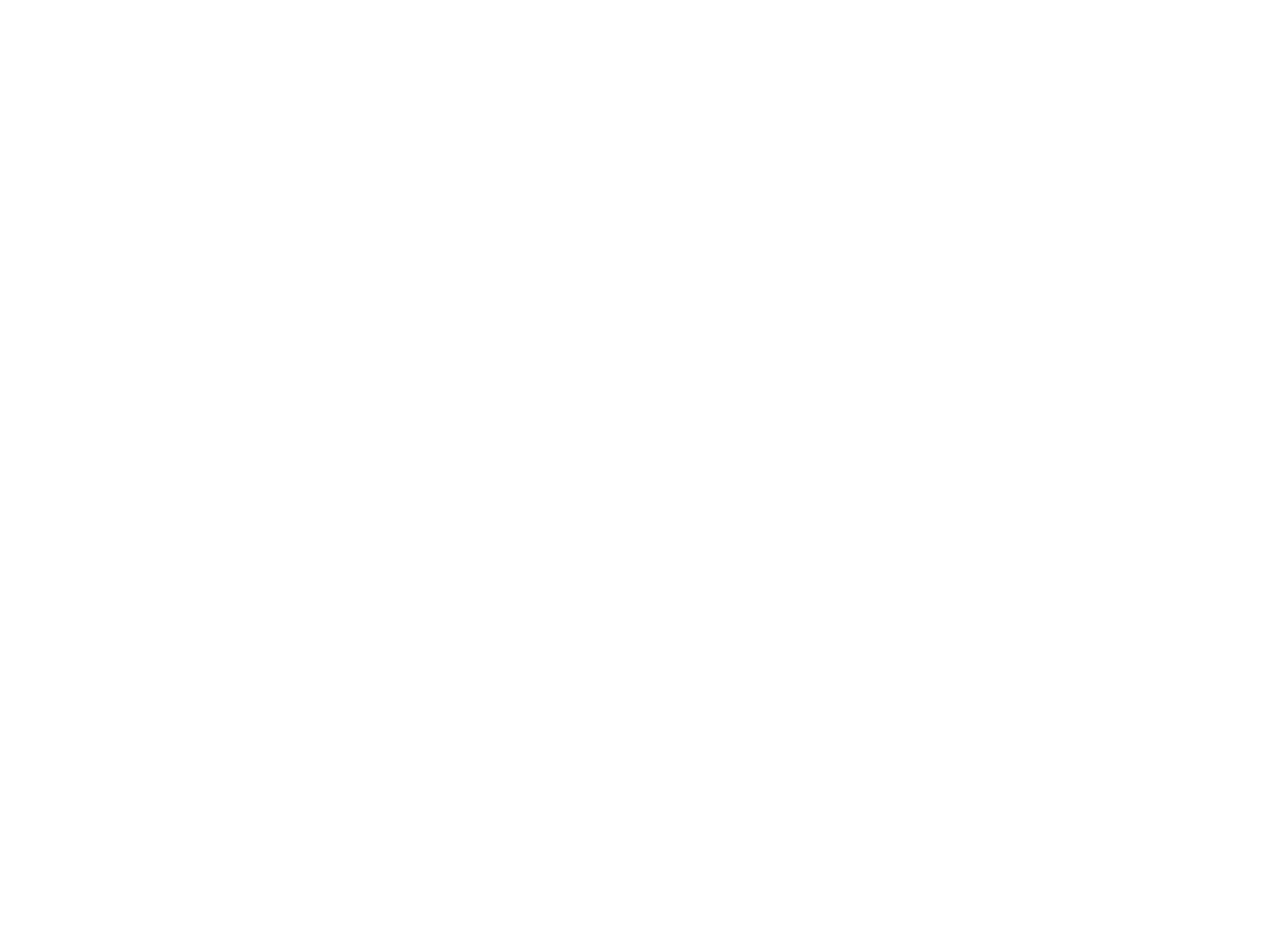 scroll, scrollTop: 0, scrollLeft: 0, axis: both 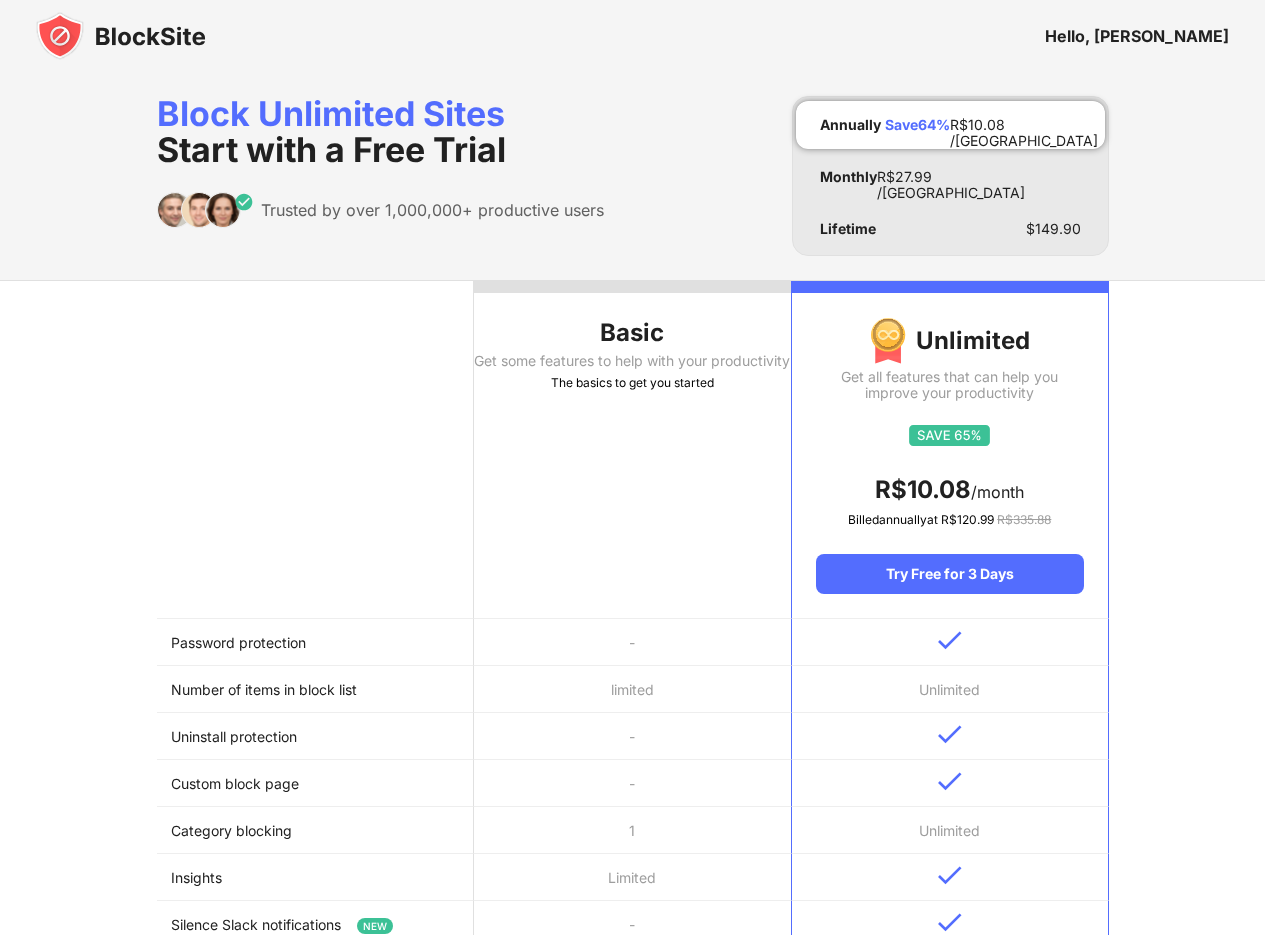 click on "Hello, Rhyan" at bounding box center (632, 36) 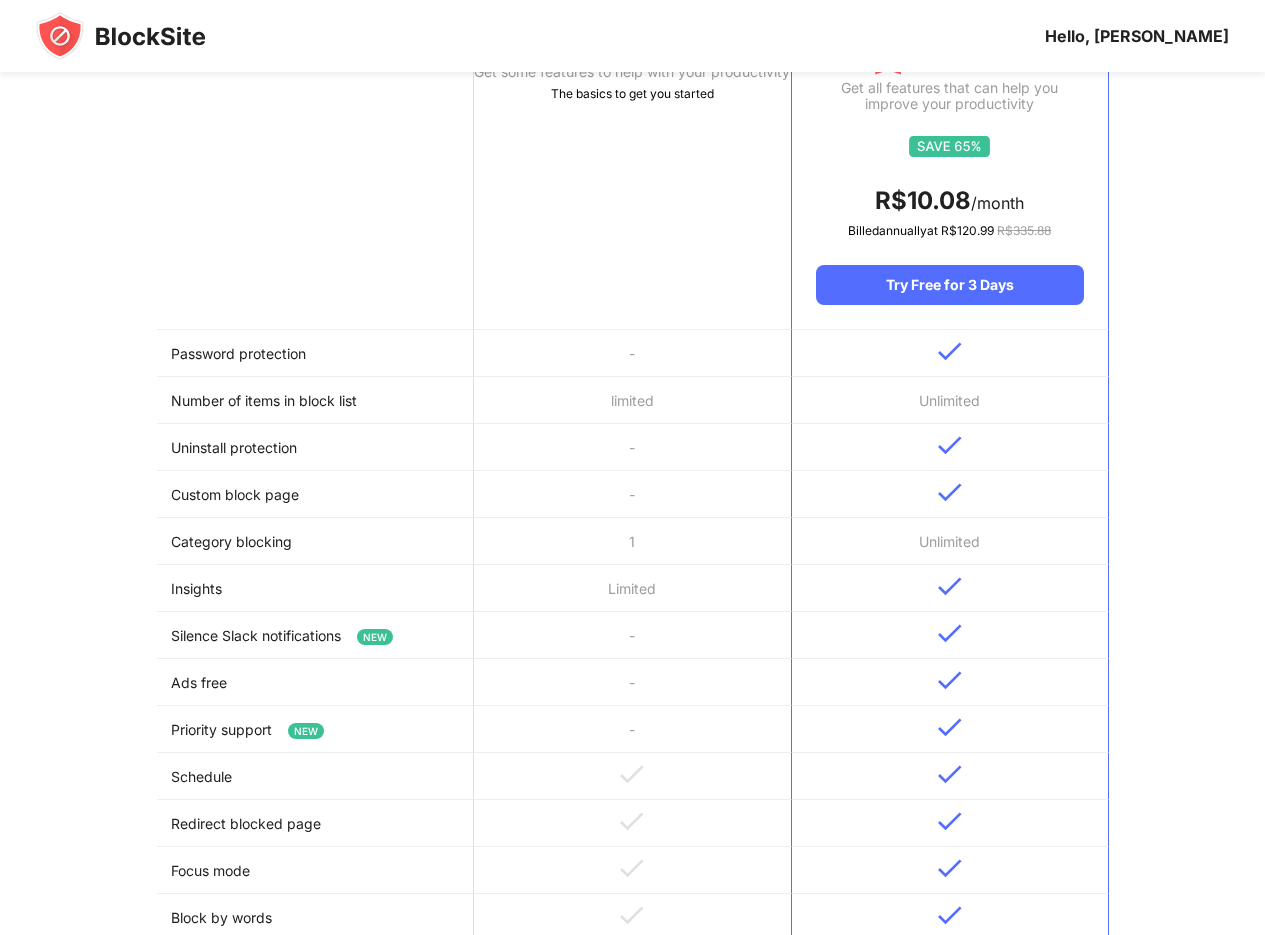 scroll, scrollTop: 0, scrollLeft: 0, axis: both 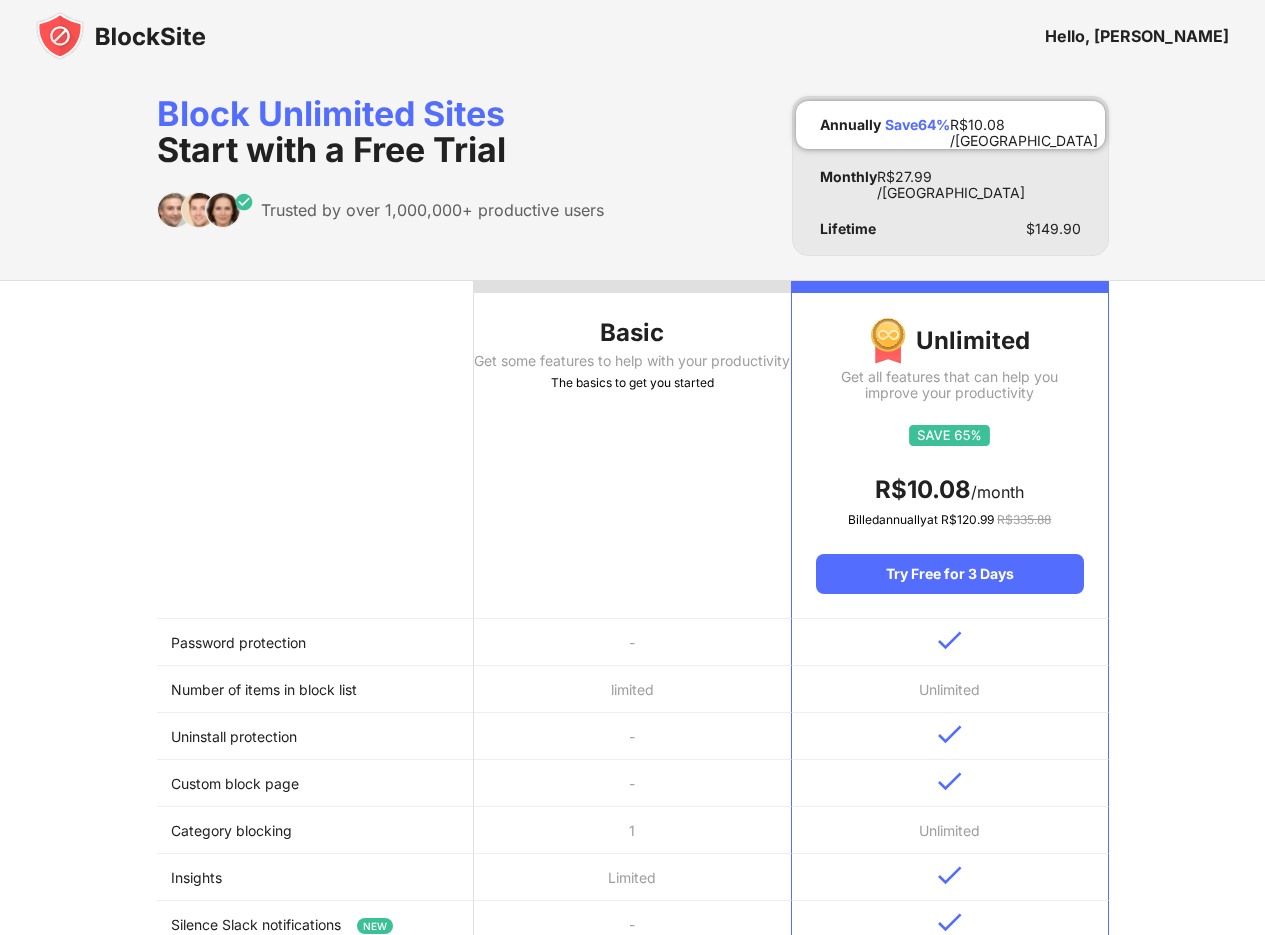 click at bounding box center (121, 36) 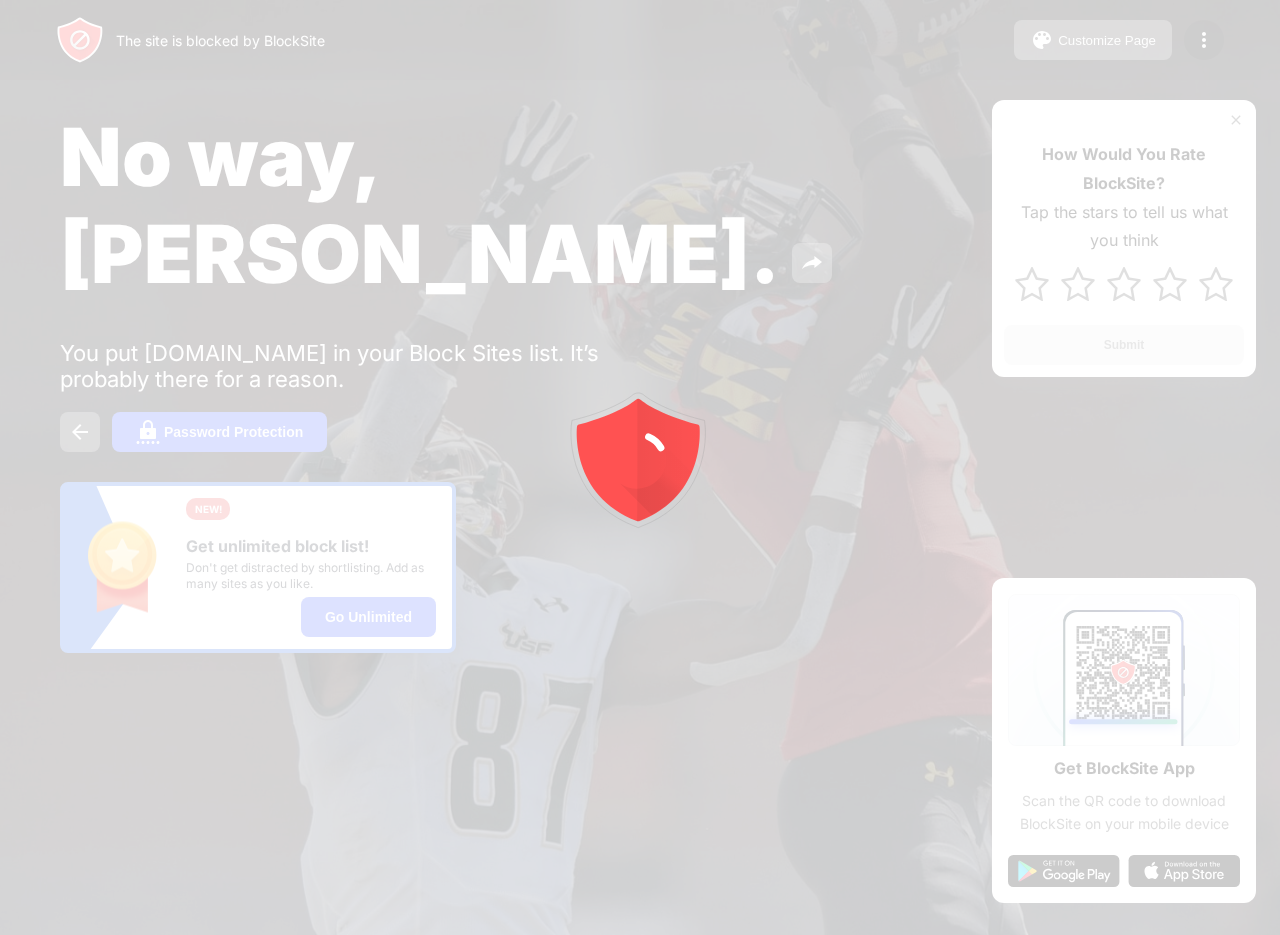scroll, scrollTop: 0, scrollLeft: 0, axis: both 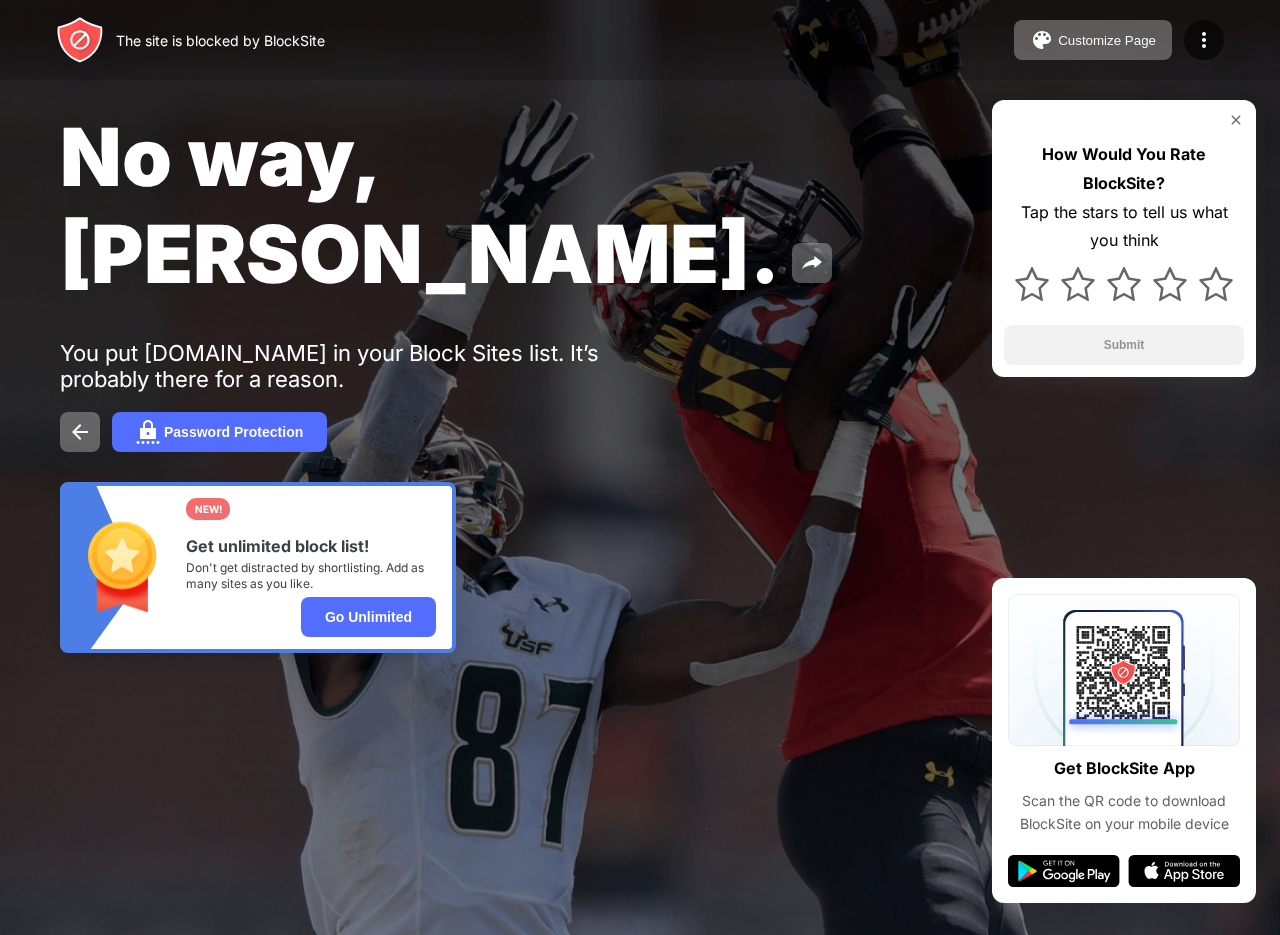 click on "You put instagram.com in your Block Sites list. It’s probably there for a reason." at bounding box center [369, 366] 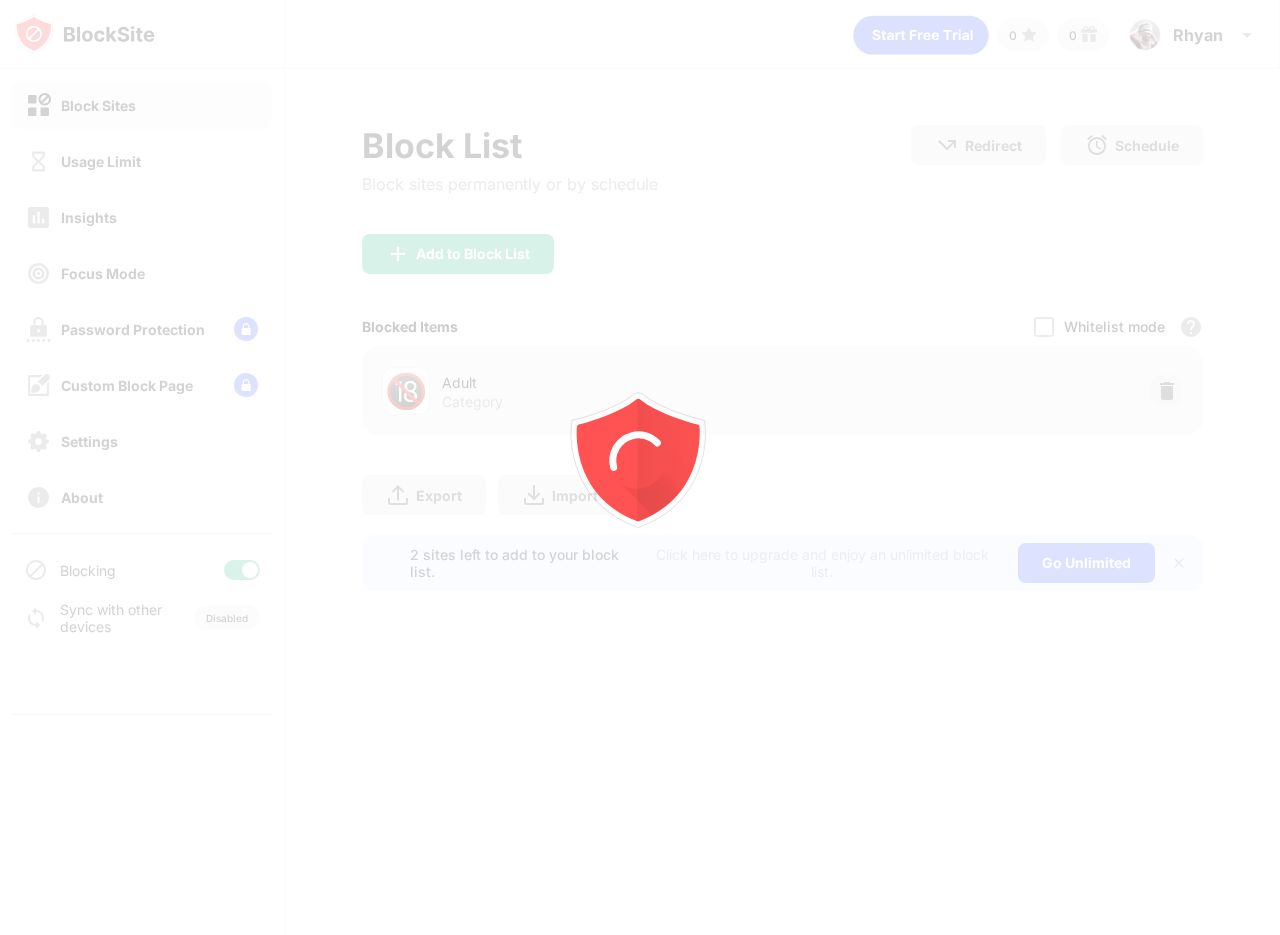 scroll, scrollTop: 0, scrollLeft: 0, axis: both 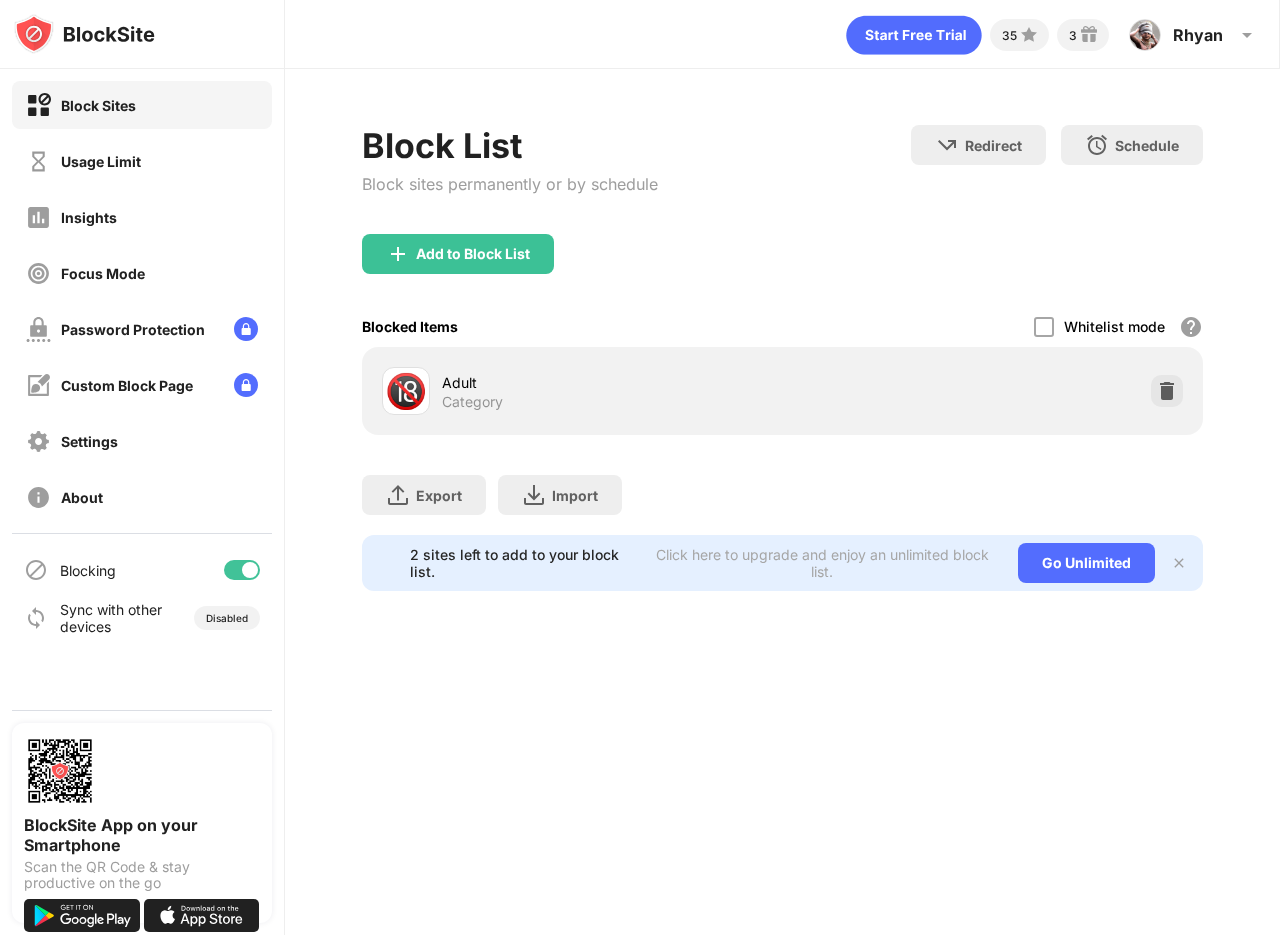 click on "Block Sites" at bounding box center (81, 105) 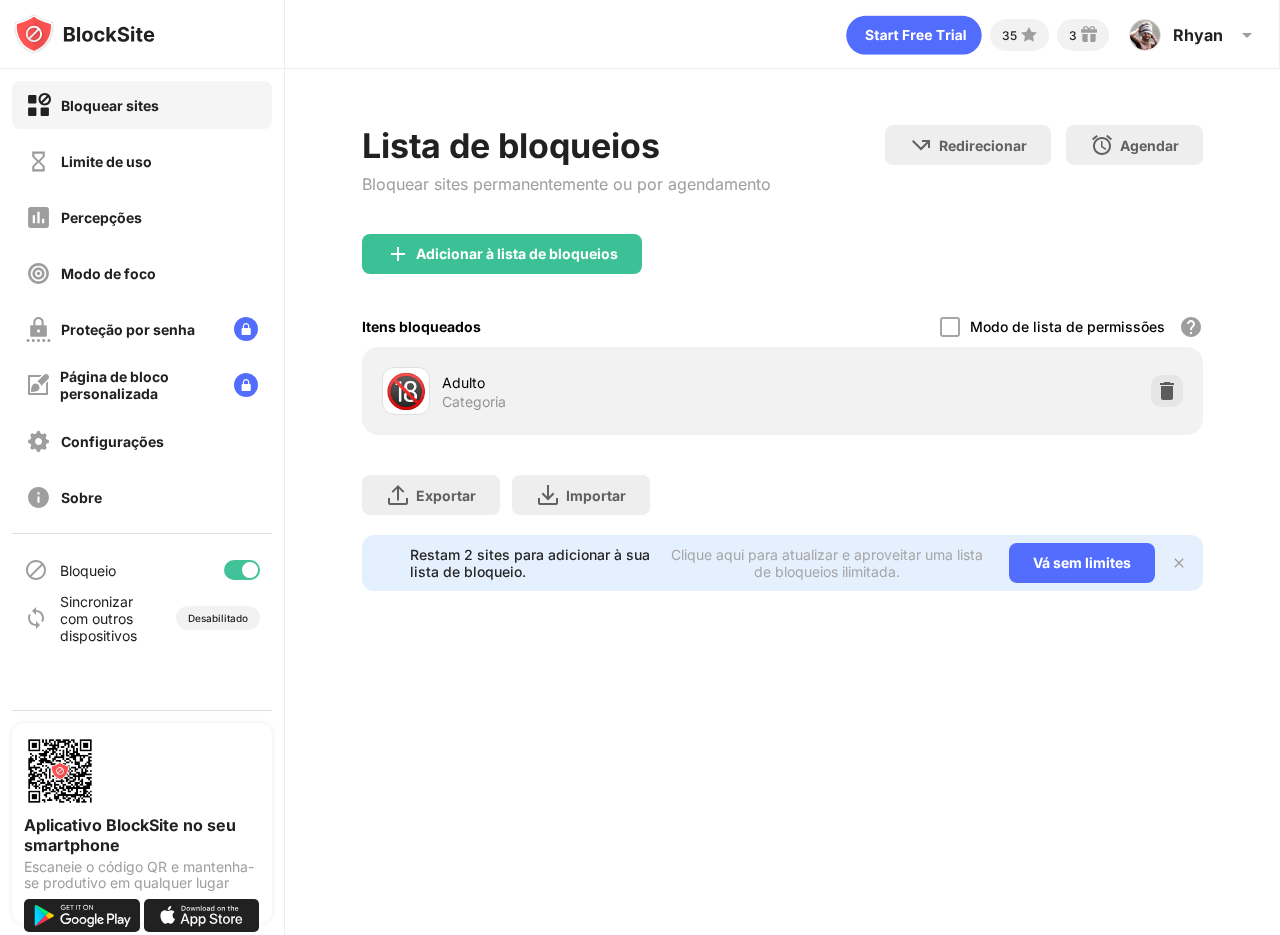 click on "Adulto Categoria" at bounding box center (612, 391) 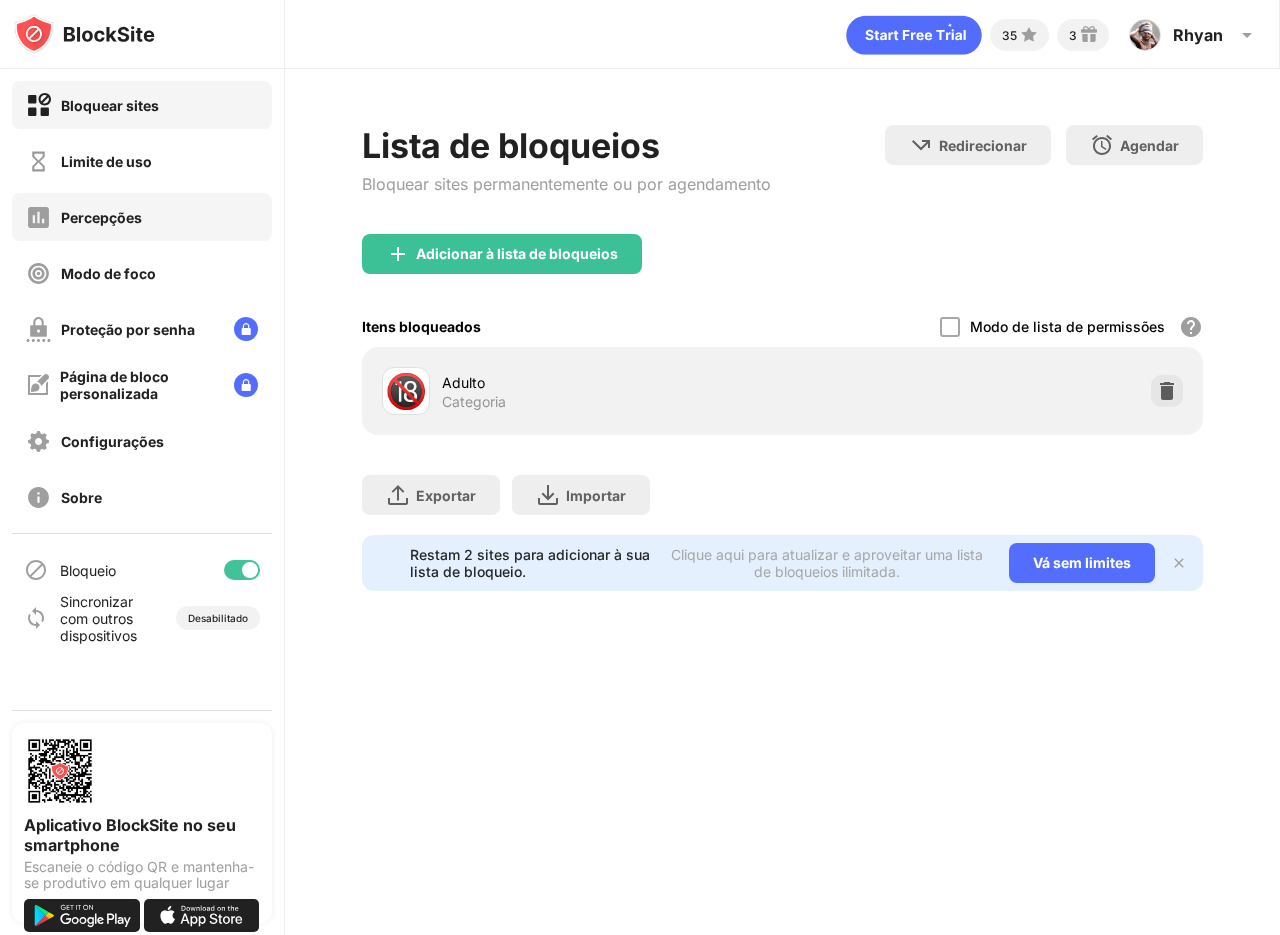 click on "Limite de uso" at bounding box center (106, 161) 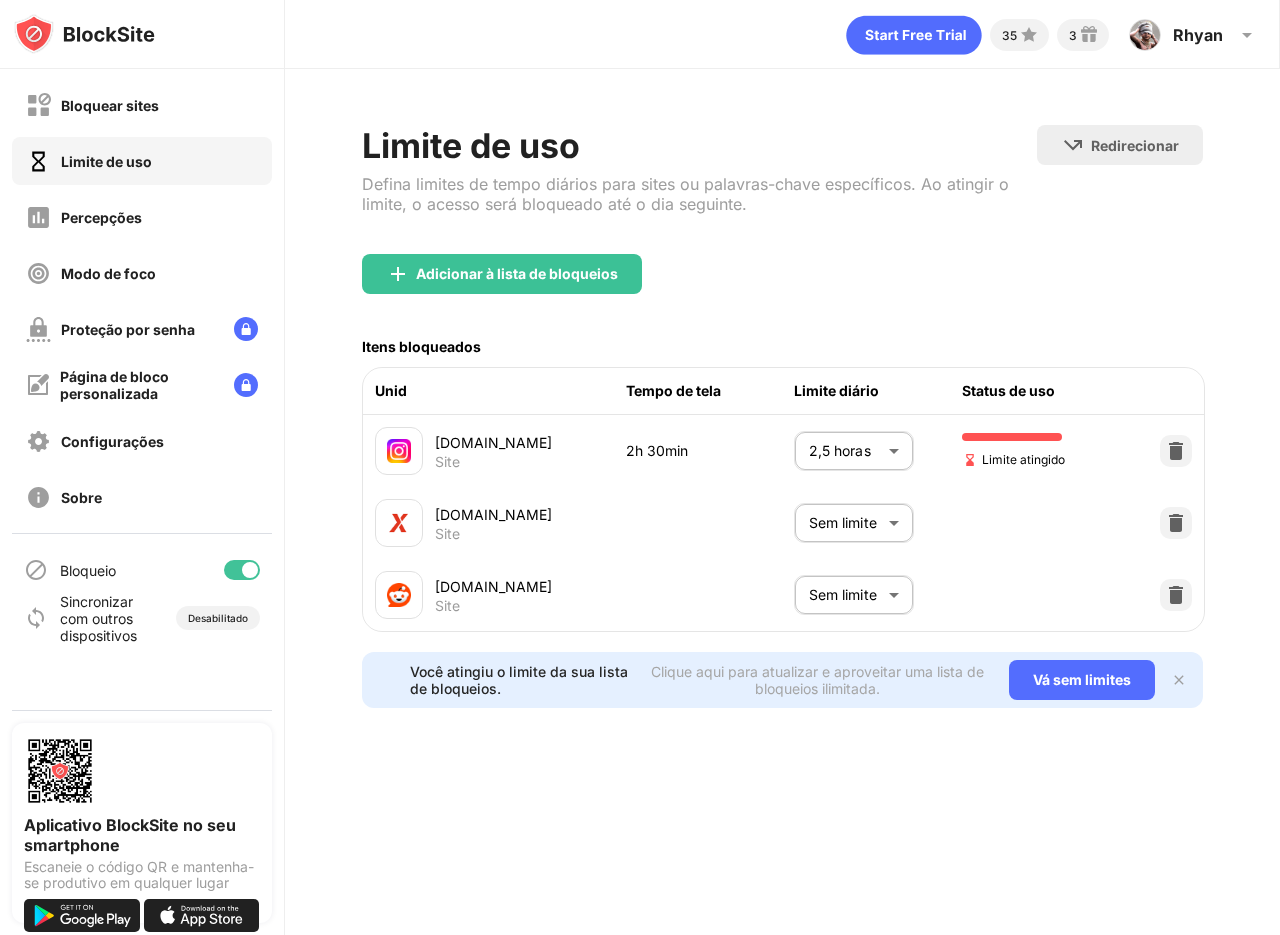 click on "Bloquear sites Limite de uso Percepções Modo de foco Proteção por senha Página de bloco personalizada Configurações Sobre Bloqueio Sincronizar com outros dispositivos Desabilitado Aplicativo BlockSite no seu smartphone Escaneie o código QR e mantenha-se produtivo em qualquer lugar 35 3 Rhyan Rhyan Ver conta Percepções Prêmio Recompensas Configurações Apoiar Sair Limite de uso Defina limites de tempo diários para sites ou palavras-chave específicos. Ao atingir o limite, o acesso será bloqueado até o dia seguinte. Redirecionar Escolha um site para ser redirecionado quando o bloqueio estiver ativo Adicionar à lista de bloqueios Itens bloqueados Unid Tempo de tela Limite diário Status de uso [DOMAIN_NAME] Site 2h 30min 2,5 horas *** ​ Limite atingido [DOMAIN_NAME] Site Sem limite ******** ​ [DOMAIN_NAME] Site Sem limite ******** ​ Você atingiu o limite da sua lista de bloqueios. Clique aqui para atualizar e aproveitar uma lista de bloqueios ilimitada. Vá sem limites
Texto original" at bounding box center [640, 467] 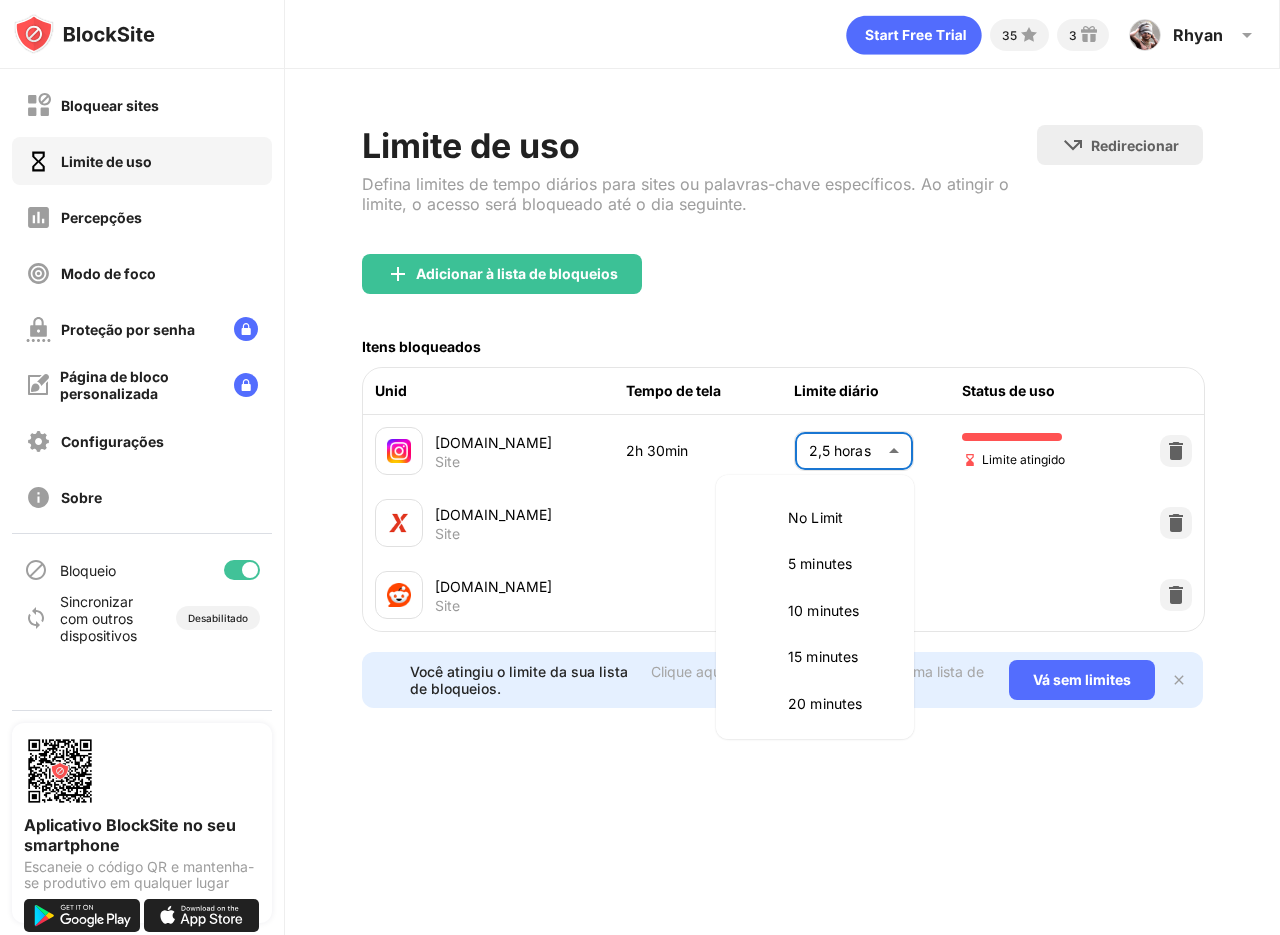 scroll, scrollTop: 607, scrollLeft: 0, axis: vertical 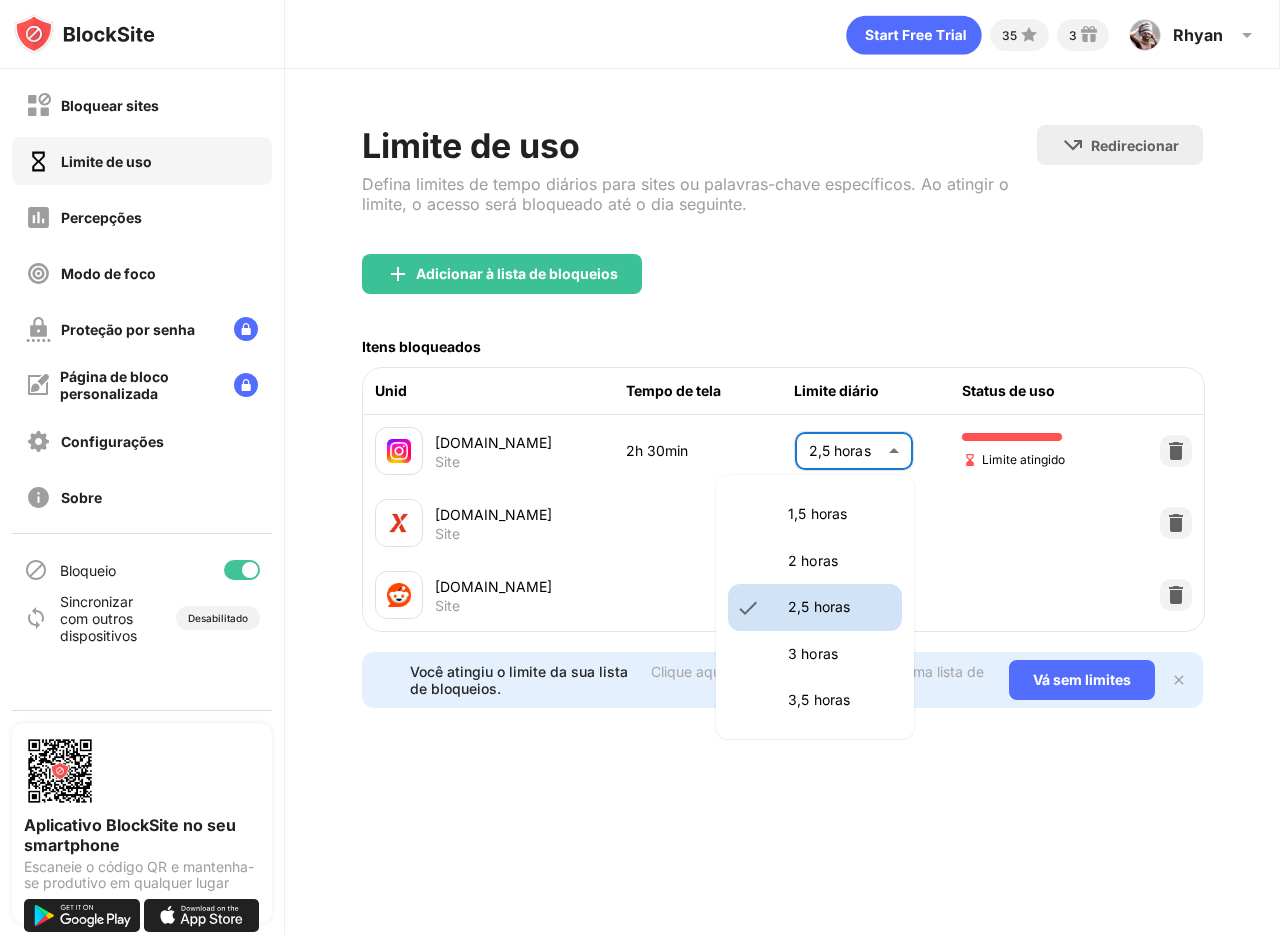 click on "3 horas" at bounding box center [813, 653] 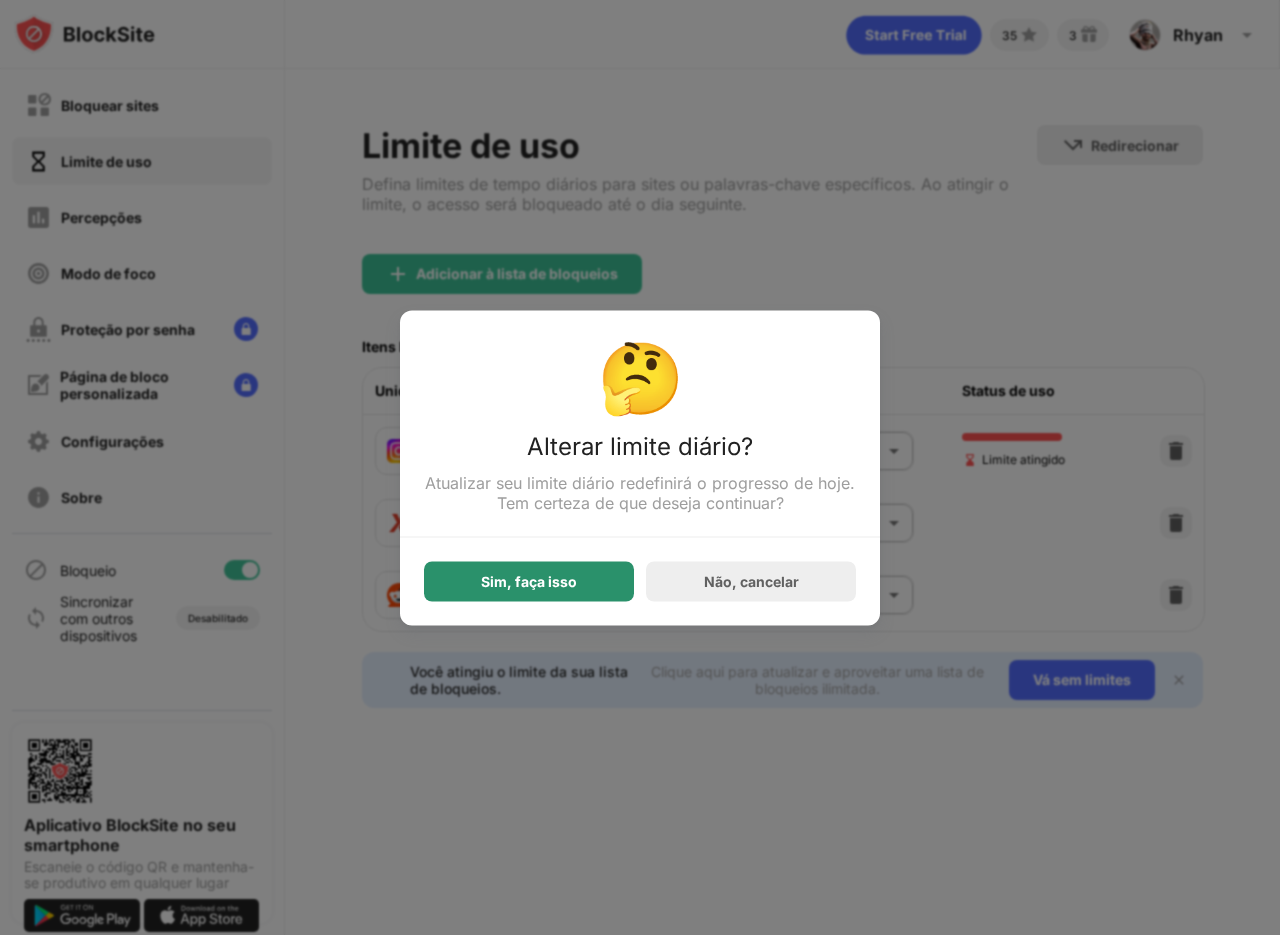 click on "Sim, faça isso" at bounding box center [529, 581] 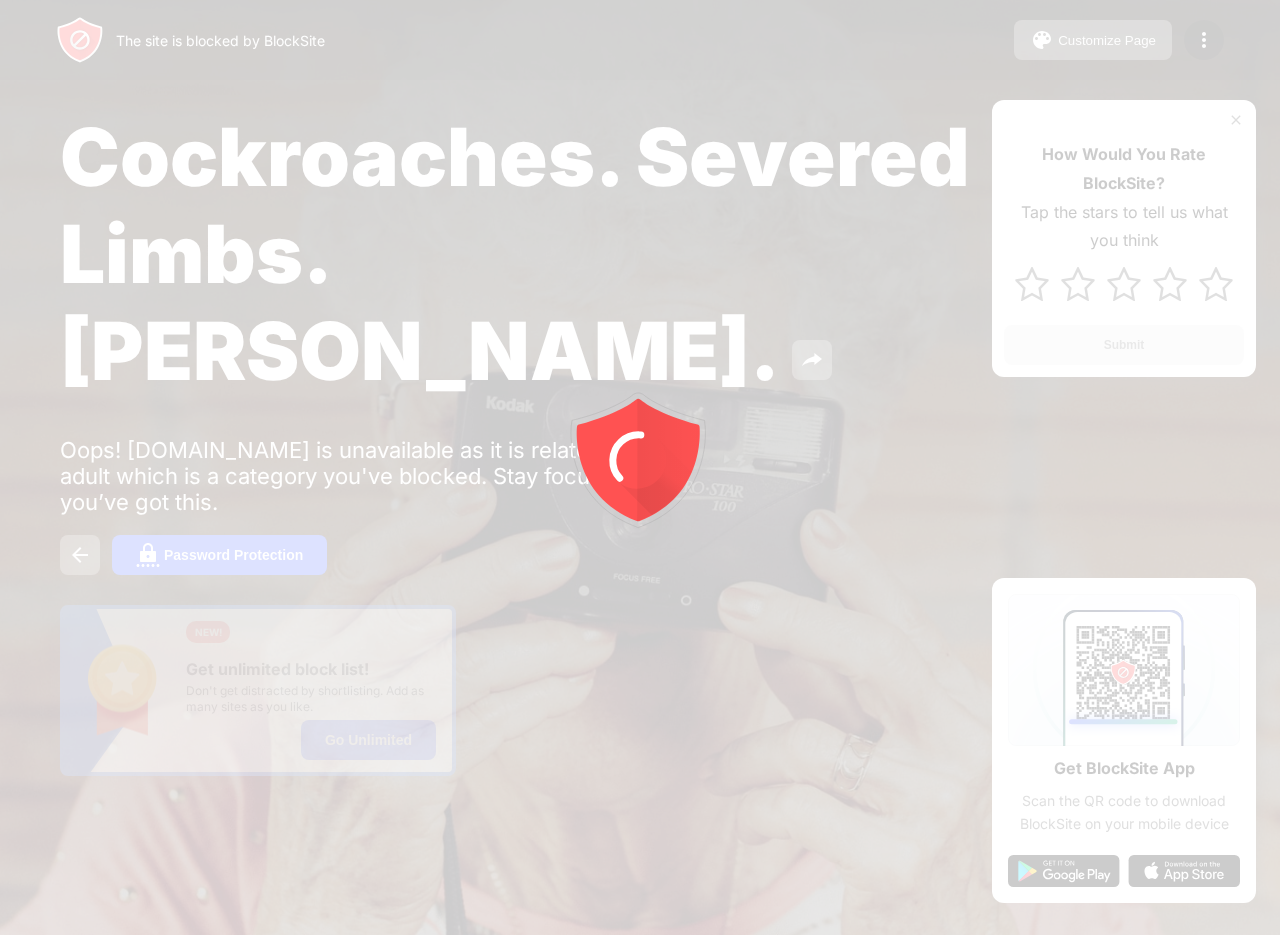 scroll, scrollTop: 0, scrollLeft: 0, axis: both 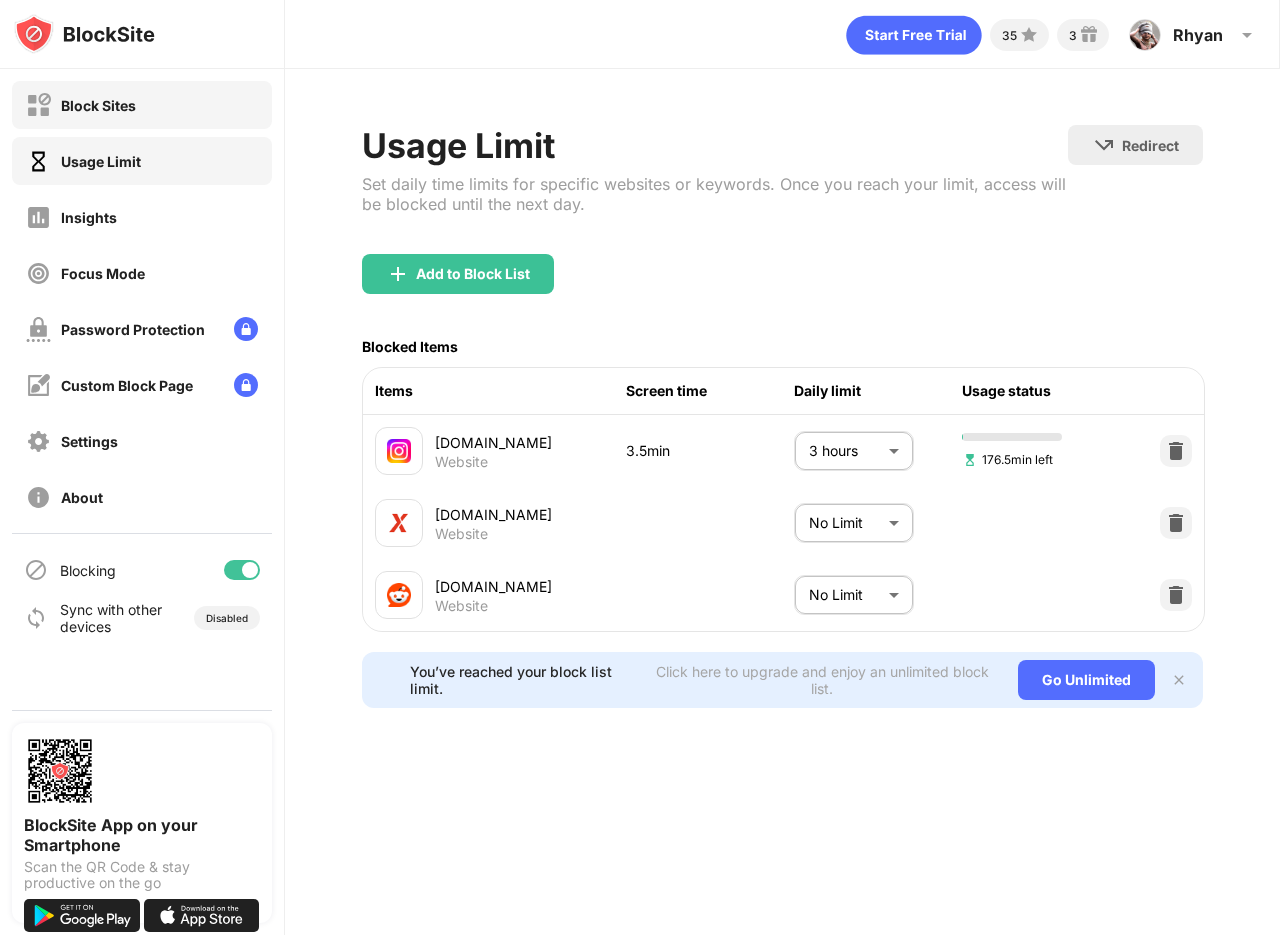 click on "Block Sites" at bounding box center [142, 105] 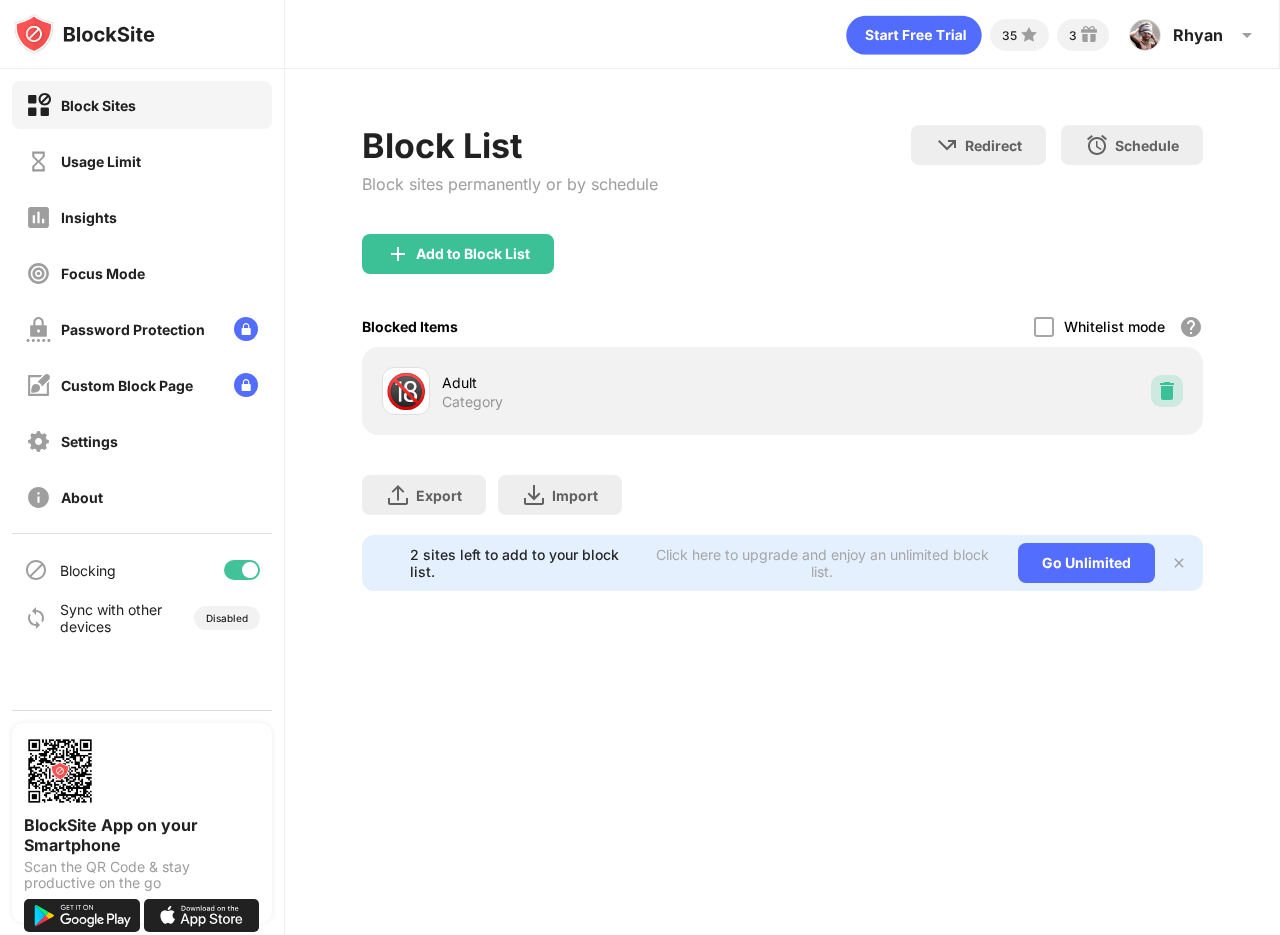 click at bounding box center [1167, 391] 